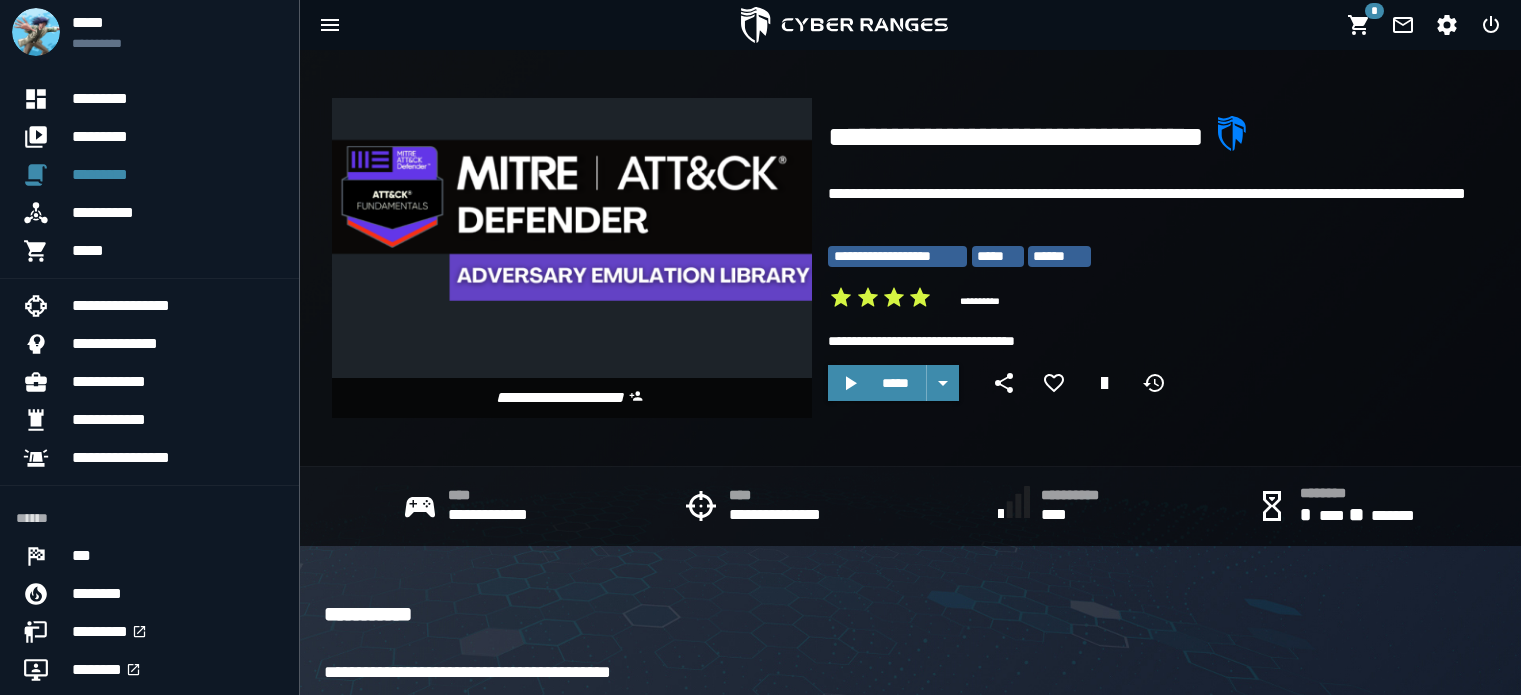 scroll, scrollTop: 0, scrollLeft: 0, axis: both 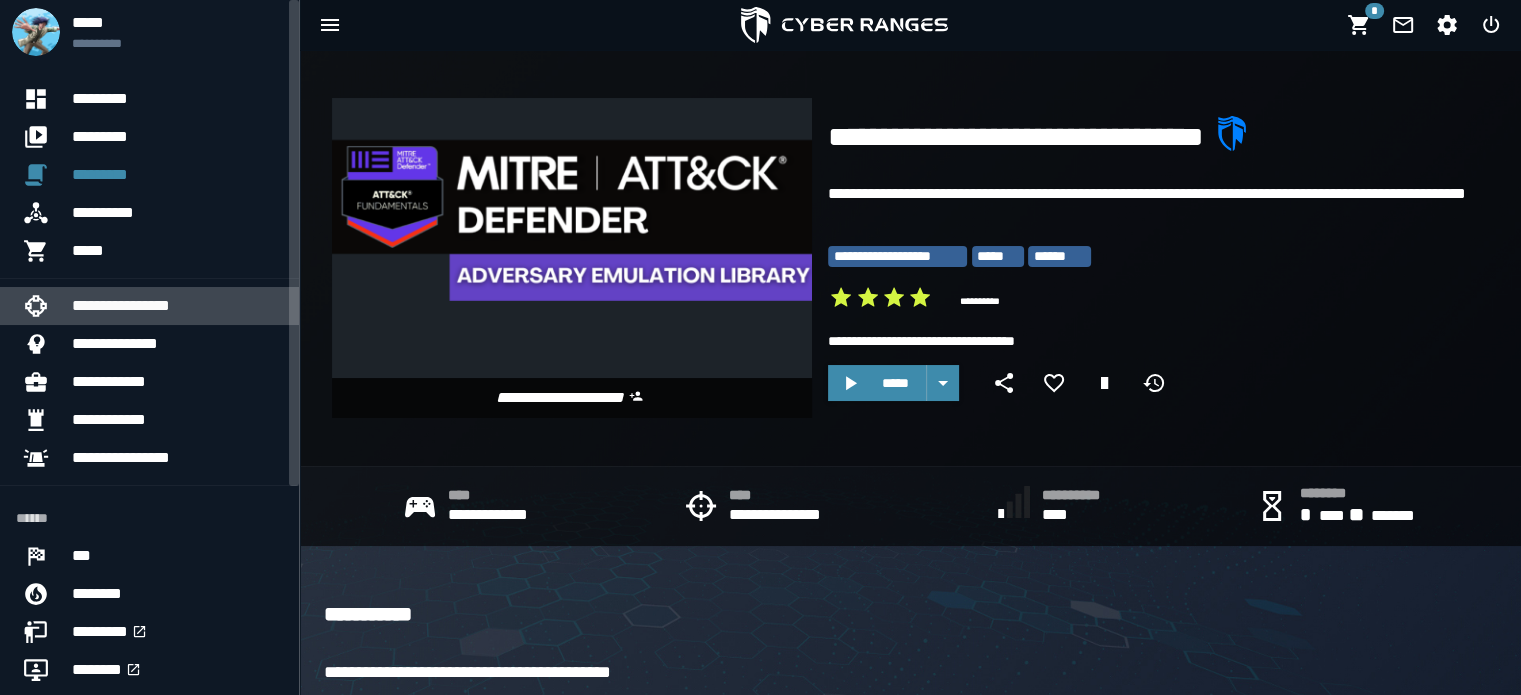 click on "**********" at bounding box center (177, 306) 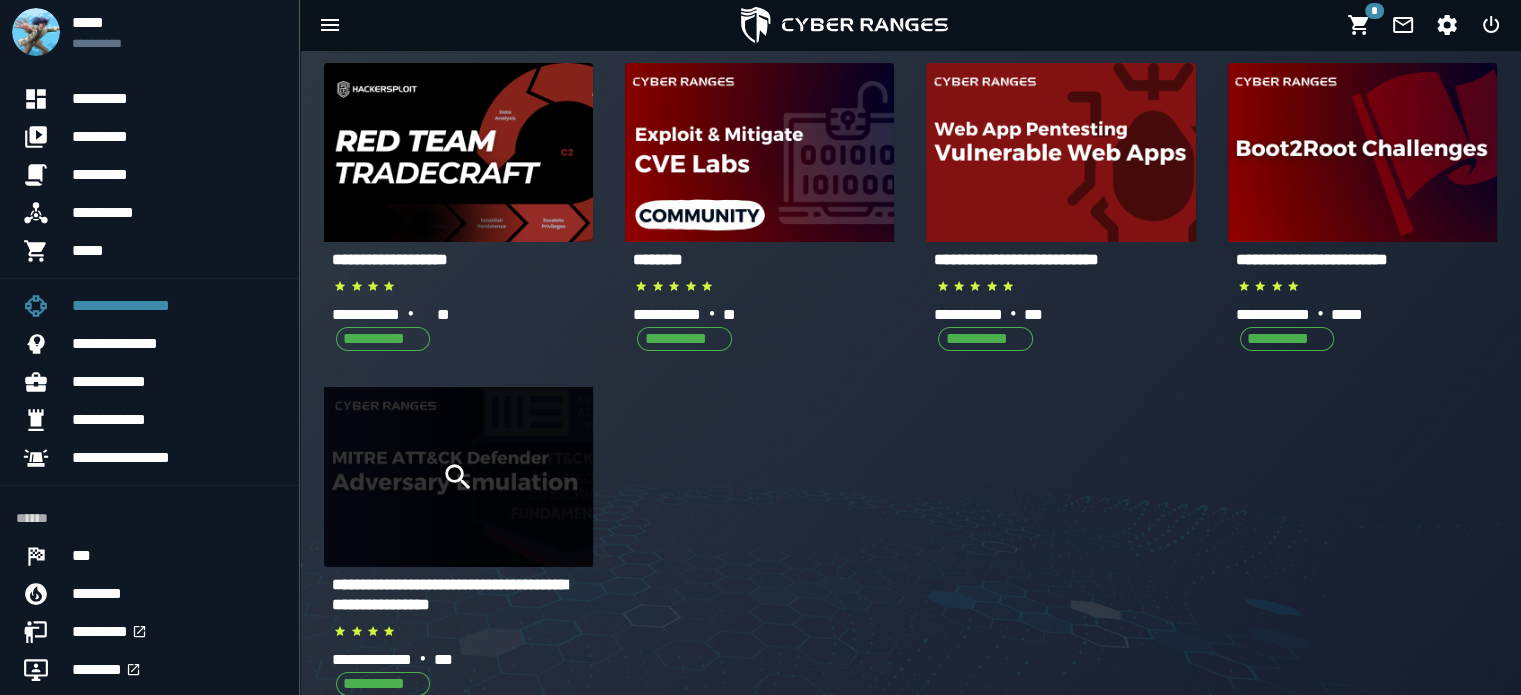 scroll, scrollTop: 100, scrollLeft: 0, axis: vertical 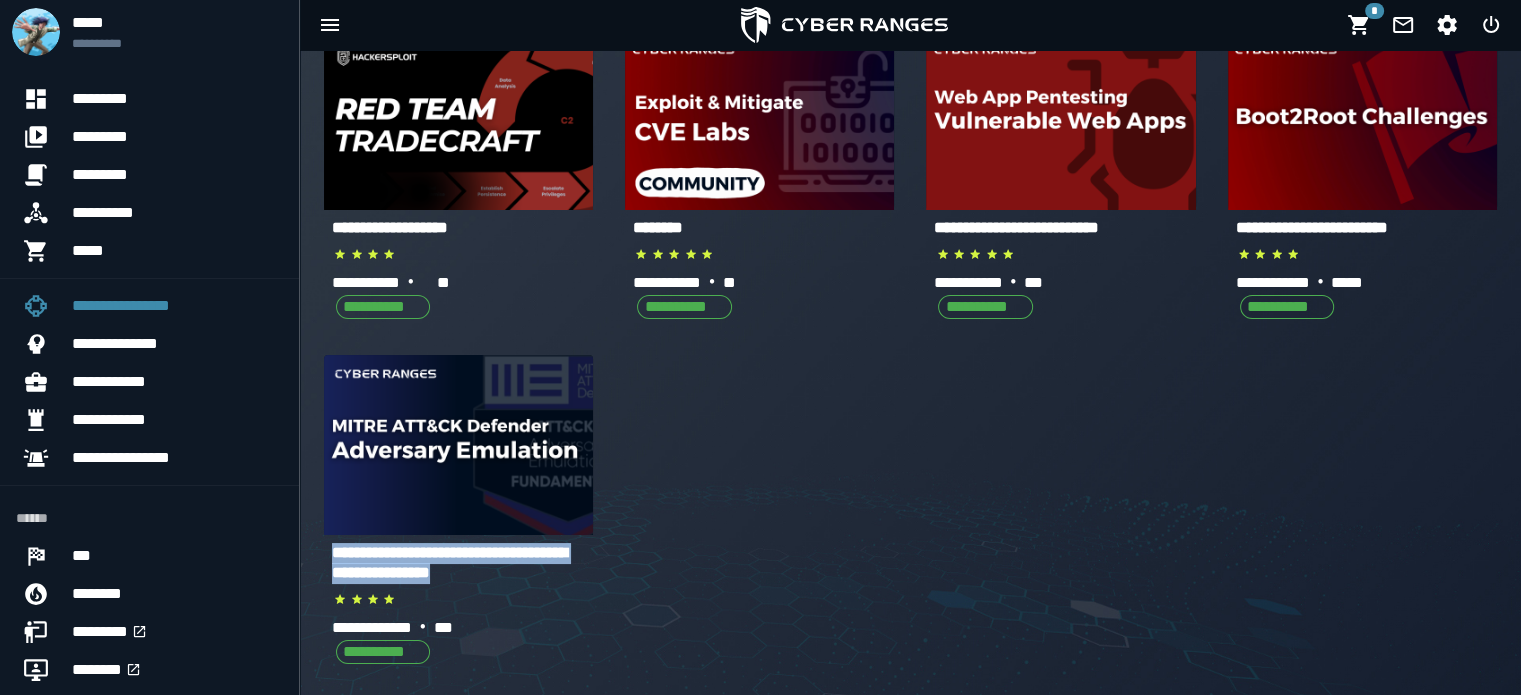 drag, startPoint x: 610, startPoint y: 573, endPoint x: 331, endPoint y: 547, distance: 280.20886 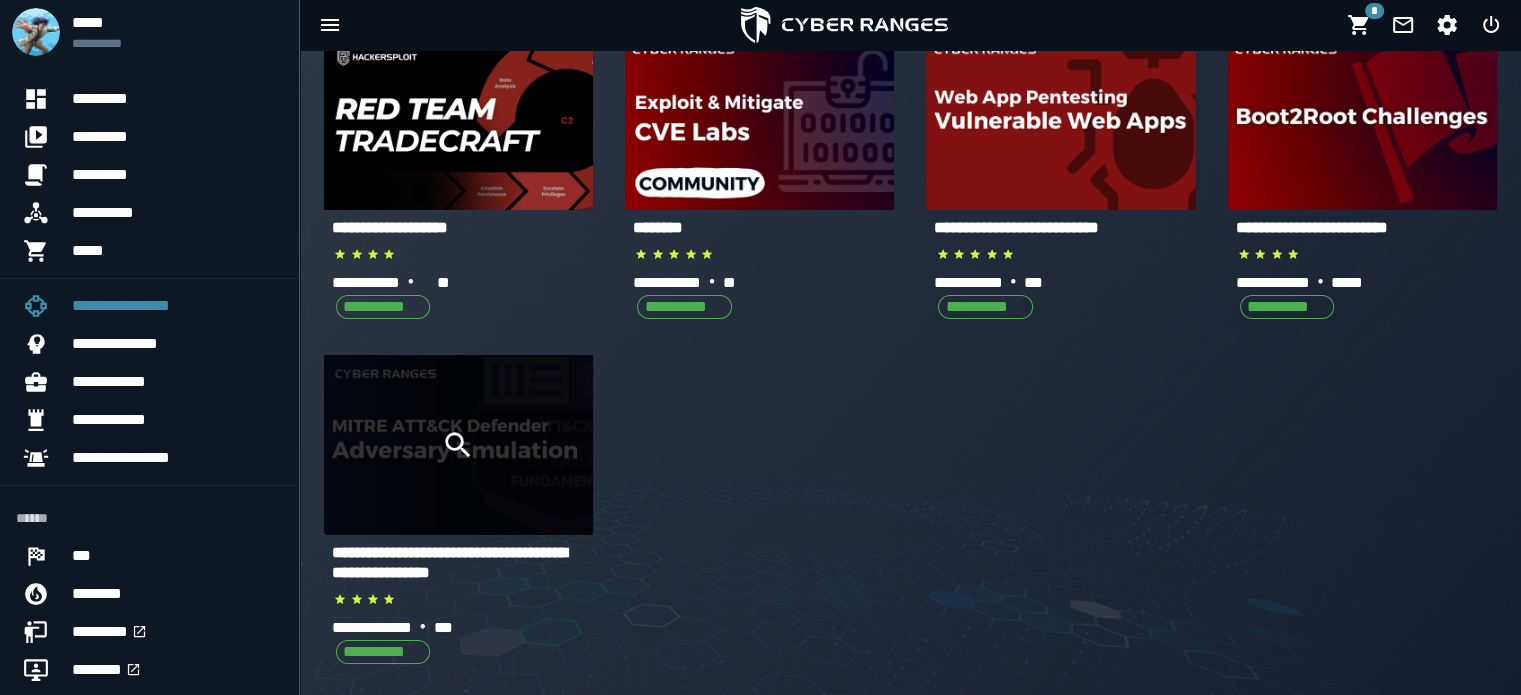 click 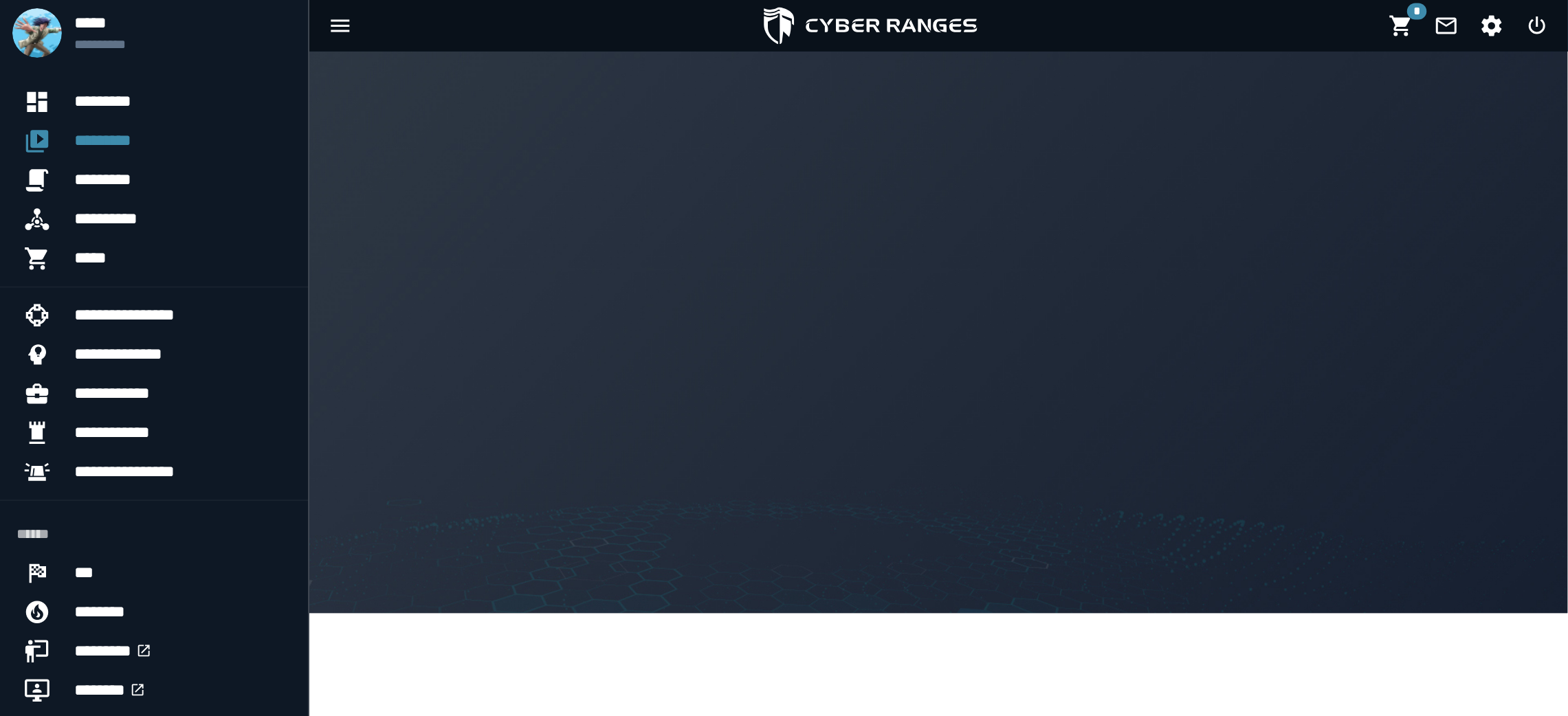 scroll, scrollTop: 0, scrollLeft: 0, axis: both 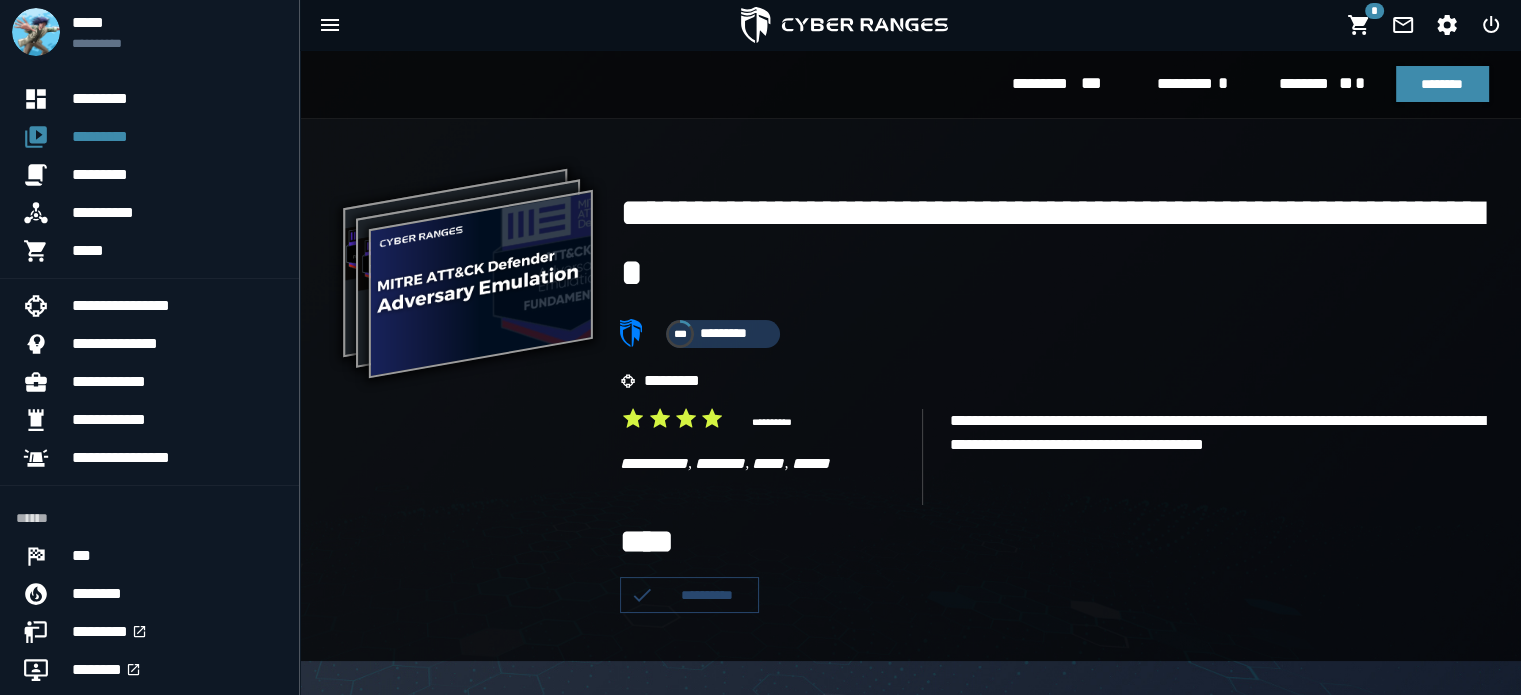 click on "**********" at bounding box center (910, 390) 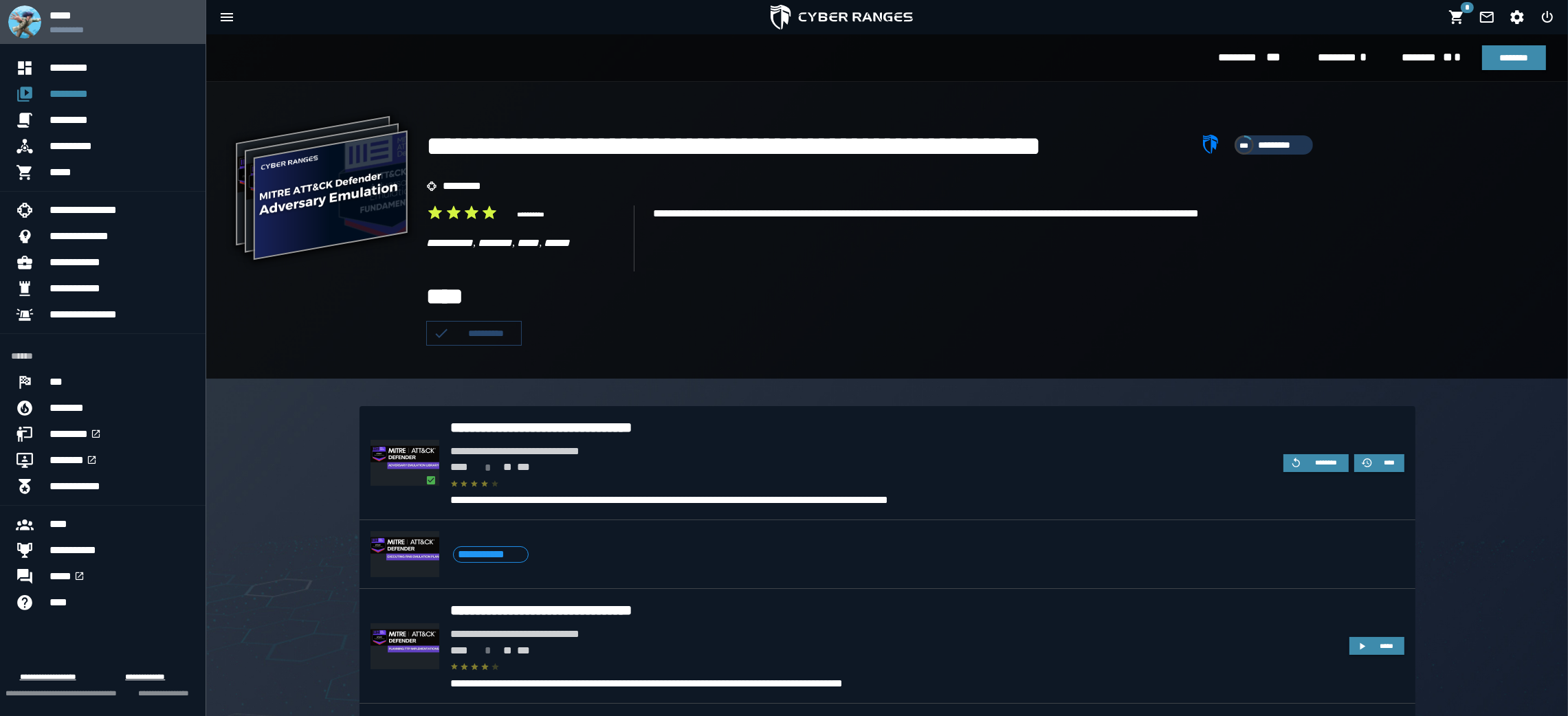 click on "**********" at bounding box center (122, 30) 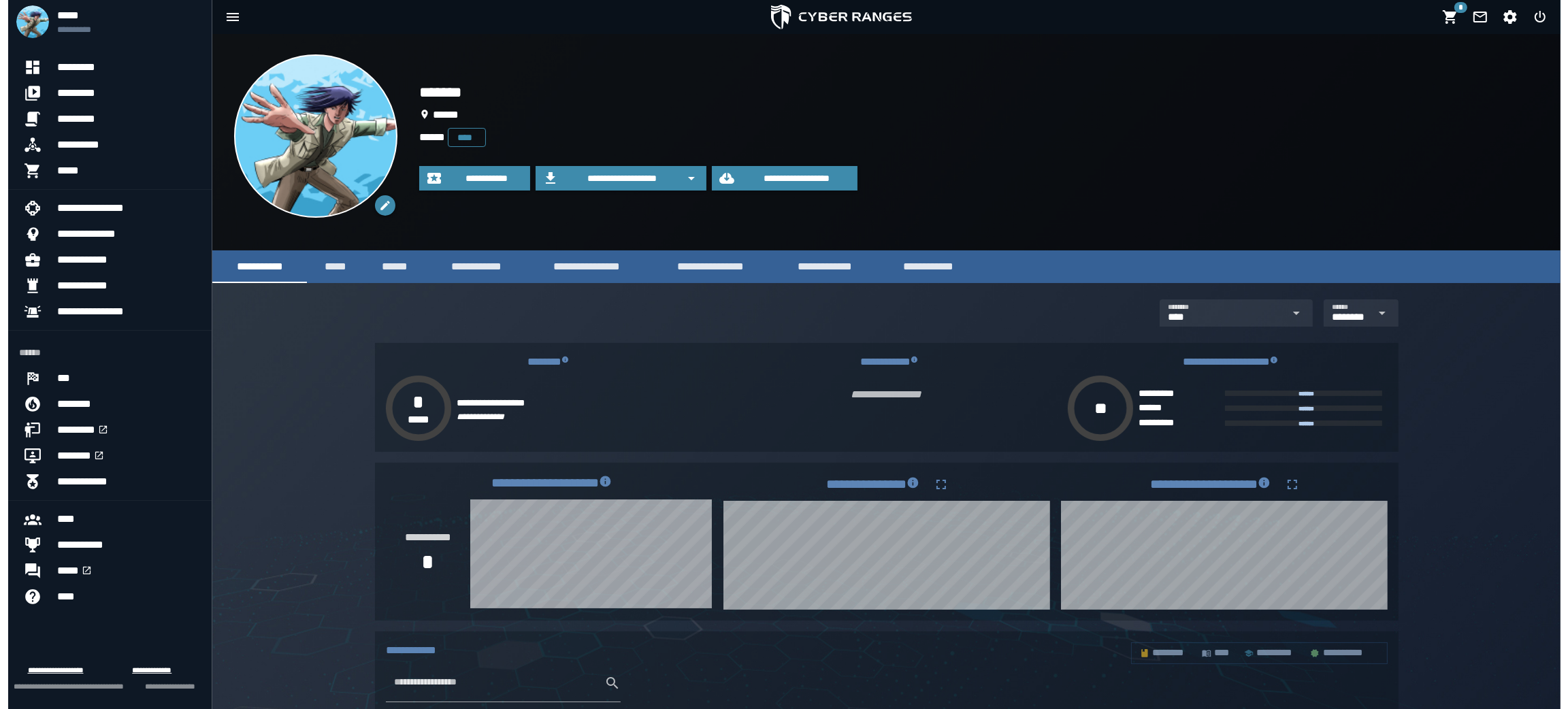scroll, scrollTop: 0, scrollLeft: 0, axis: both 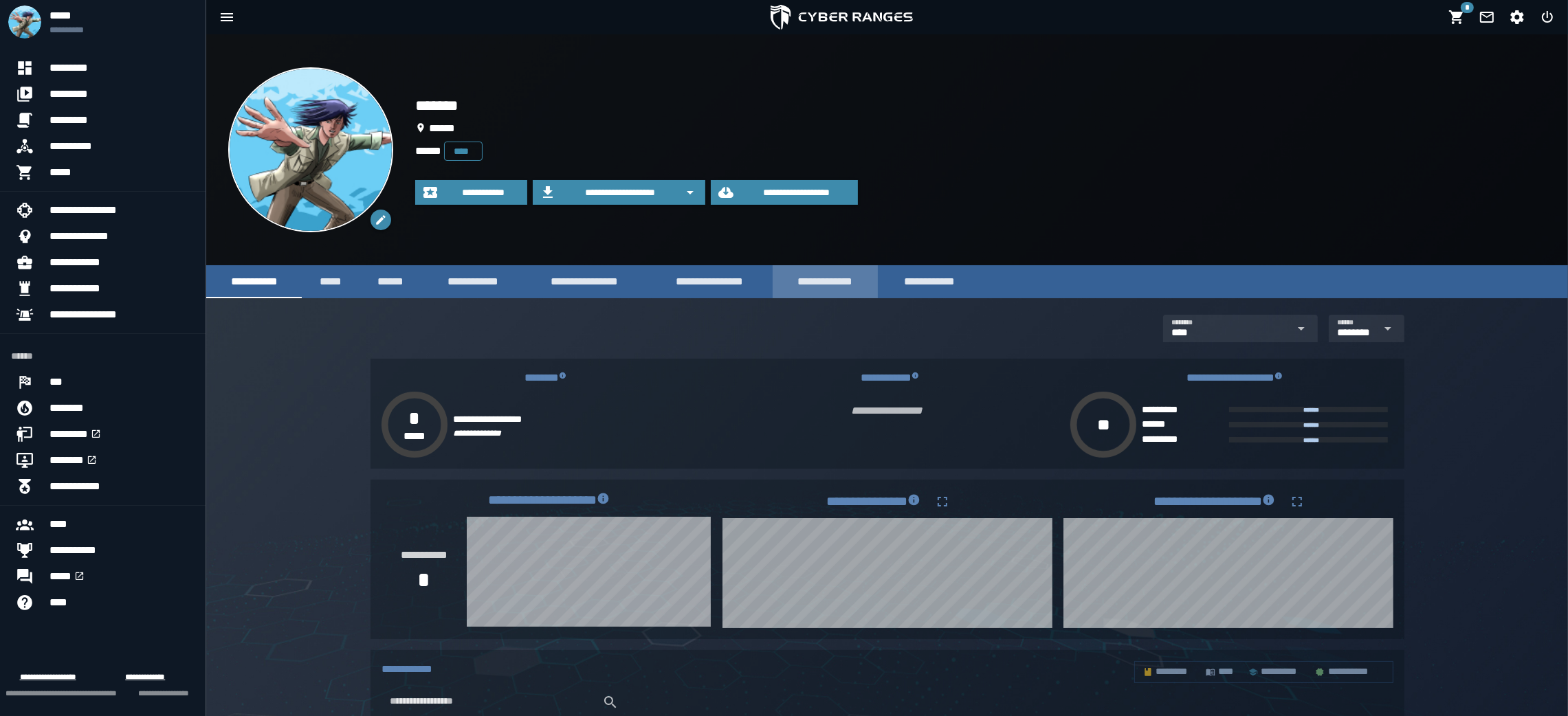 click on "**********" at bounding box center (825, 281) 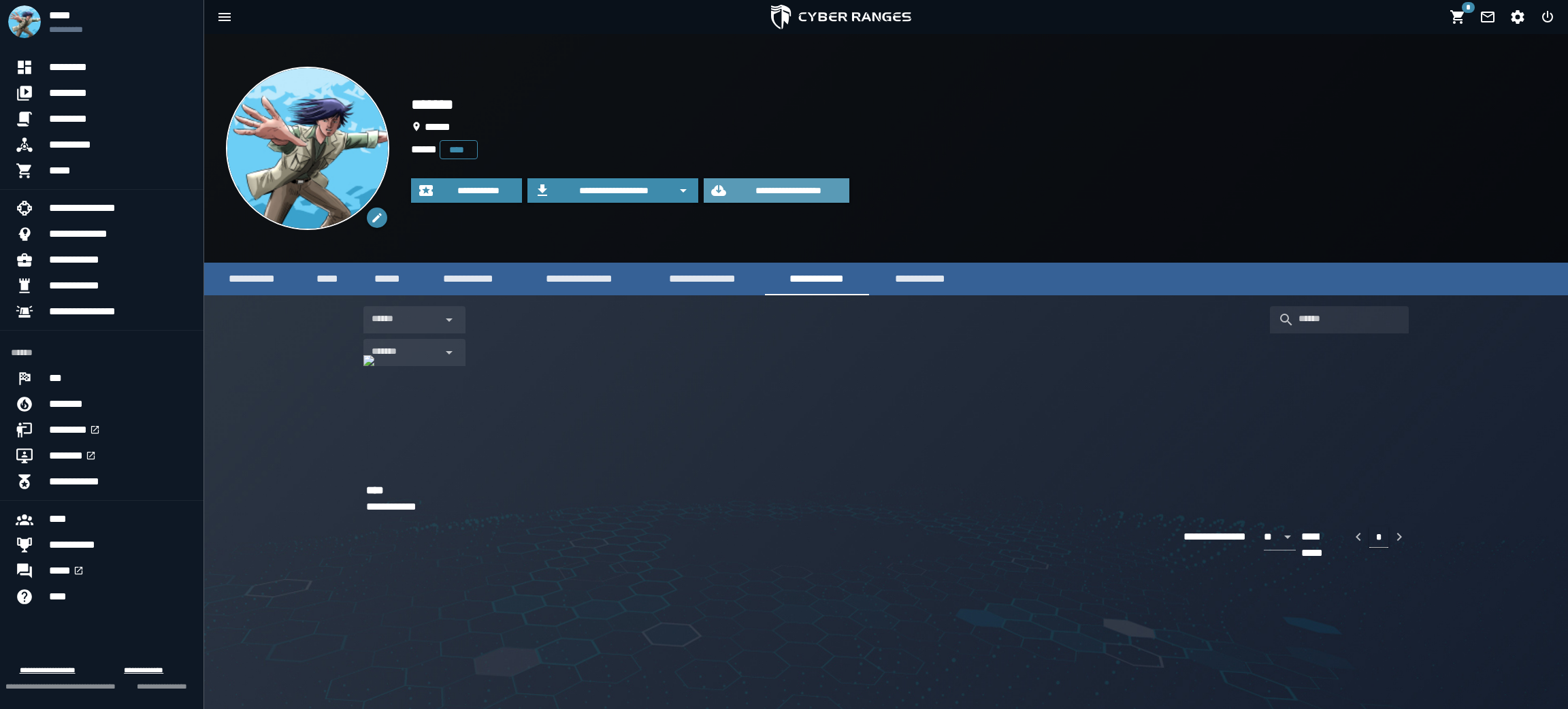 click on "**********" at bounding box center [789, 191] 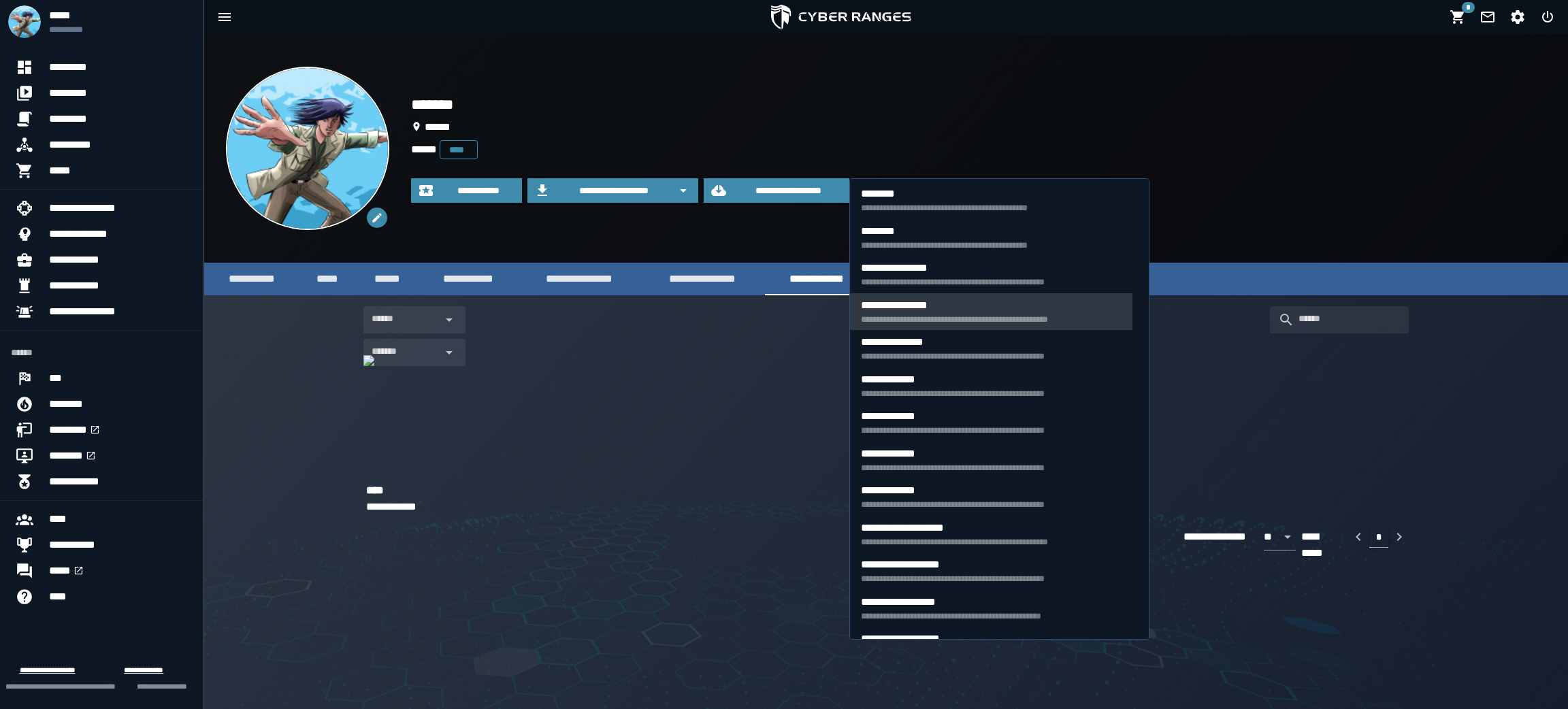 scroll, scrollTop: 0, scrollLeft: 0, axis: both 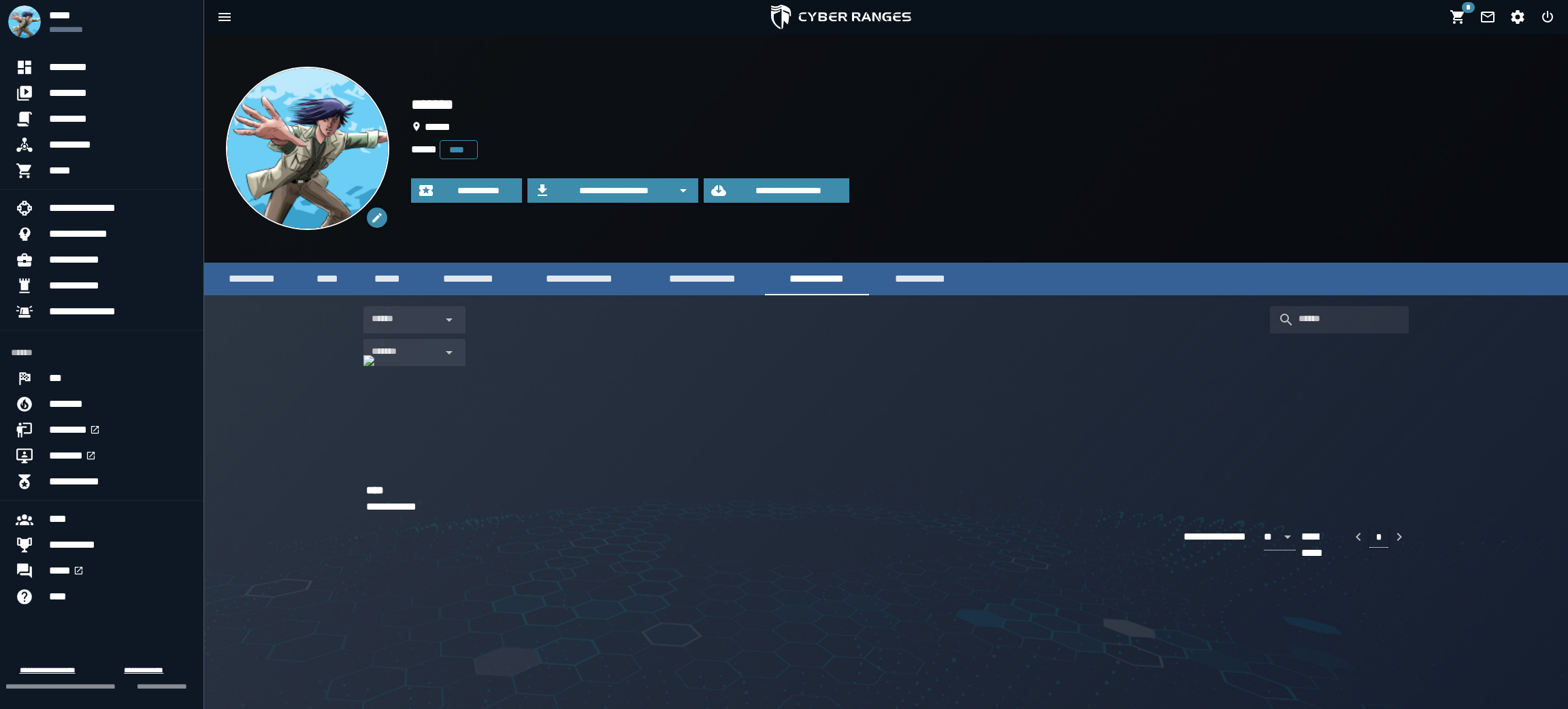 click on "******" 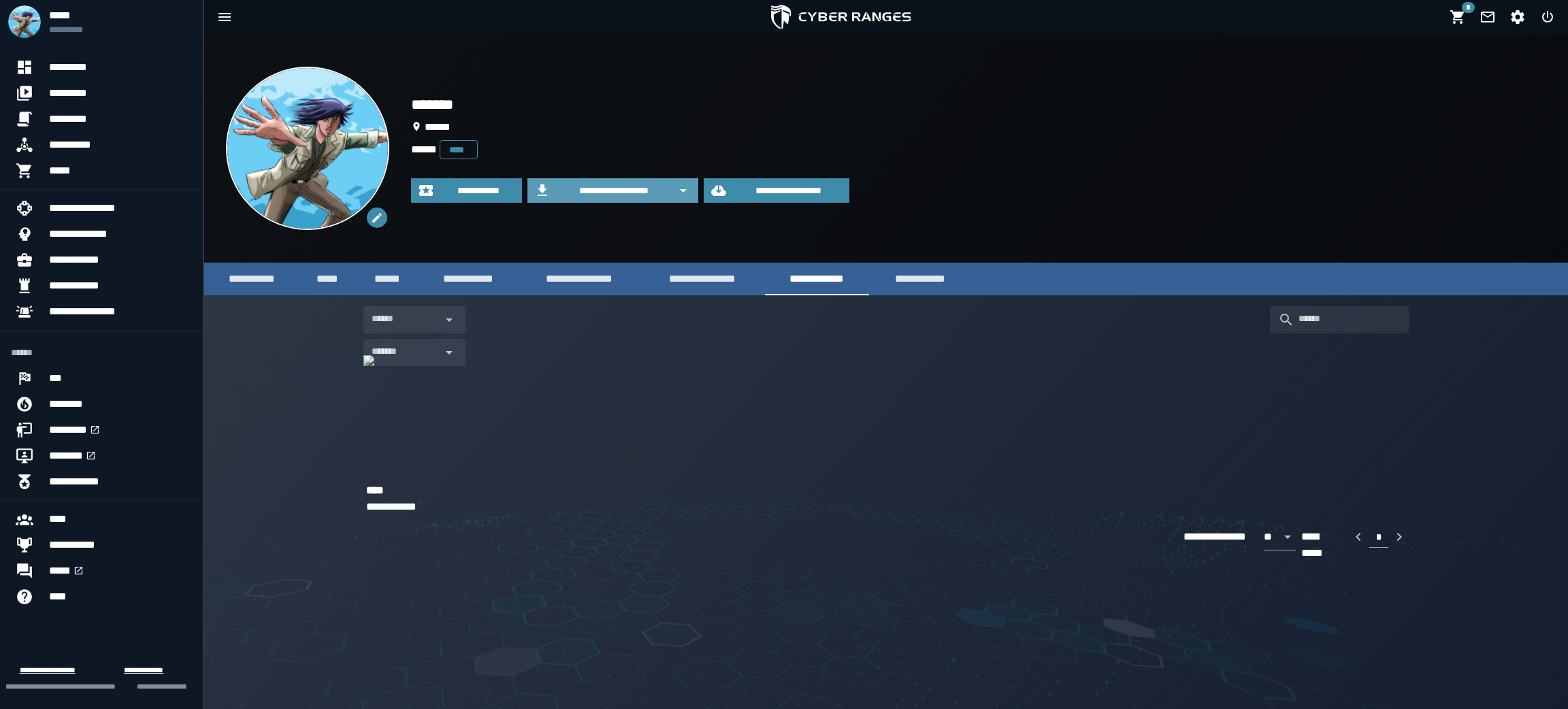 click on "**********" at bounding box center [614, 191] 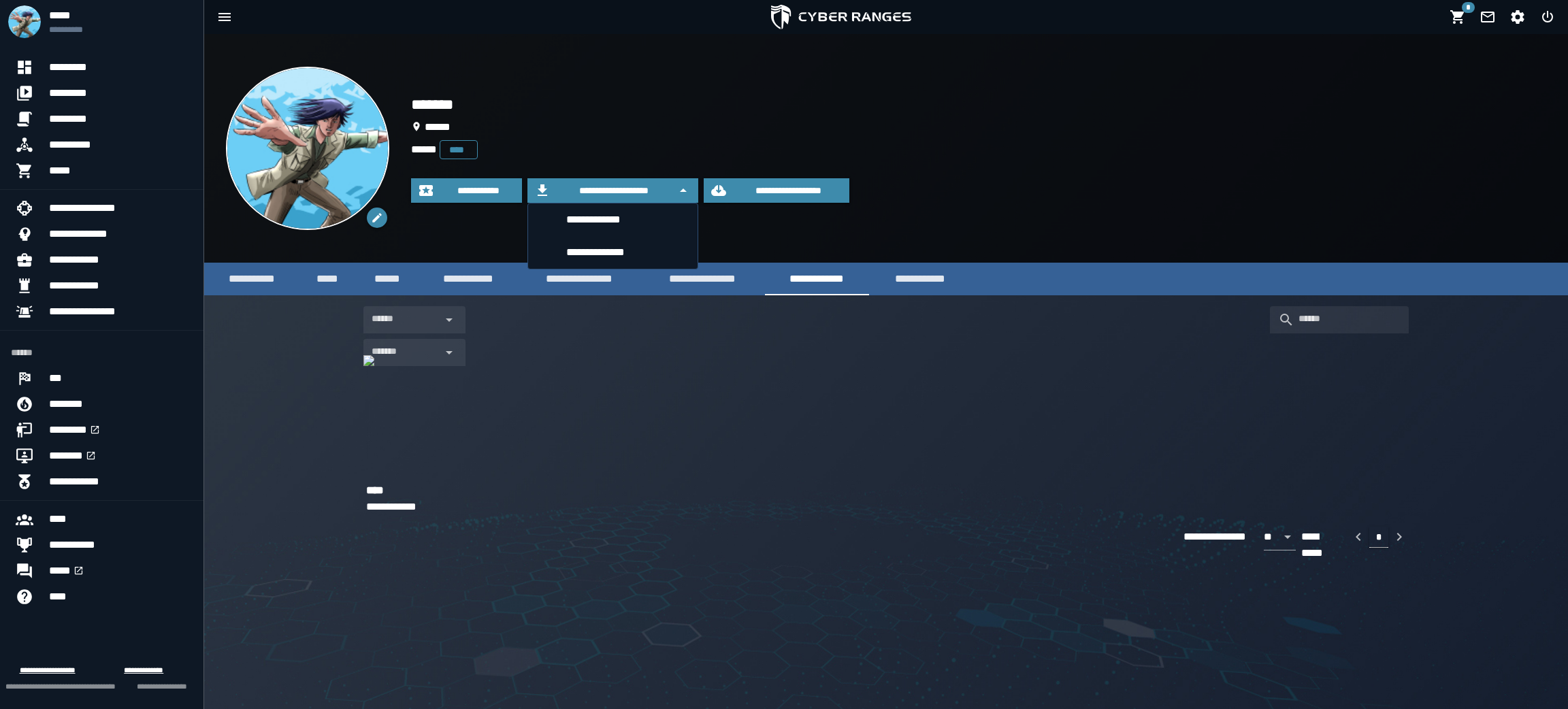 click on "**********" at bounding box center [979, 148] 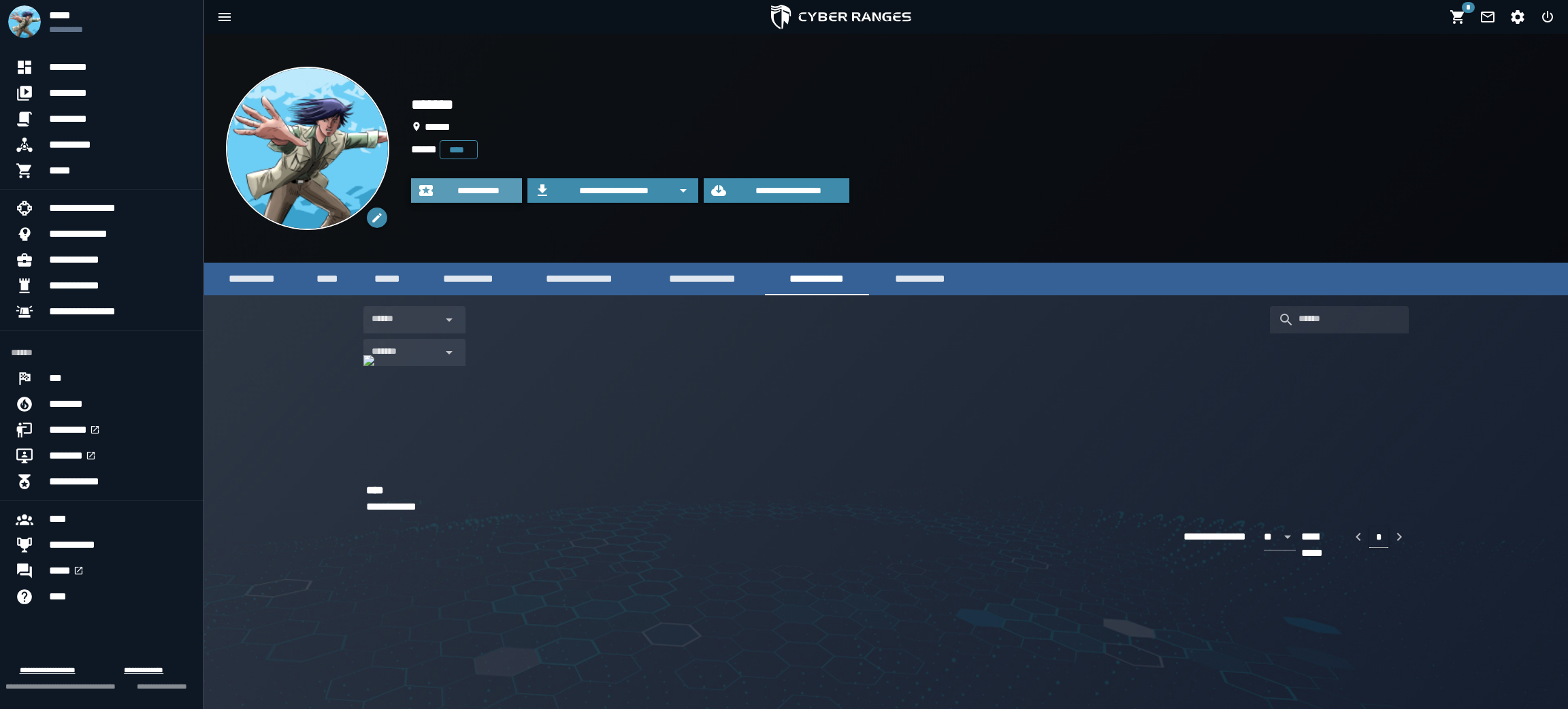 click on "**********" at bounding box center (466, 191) 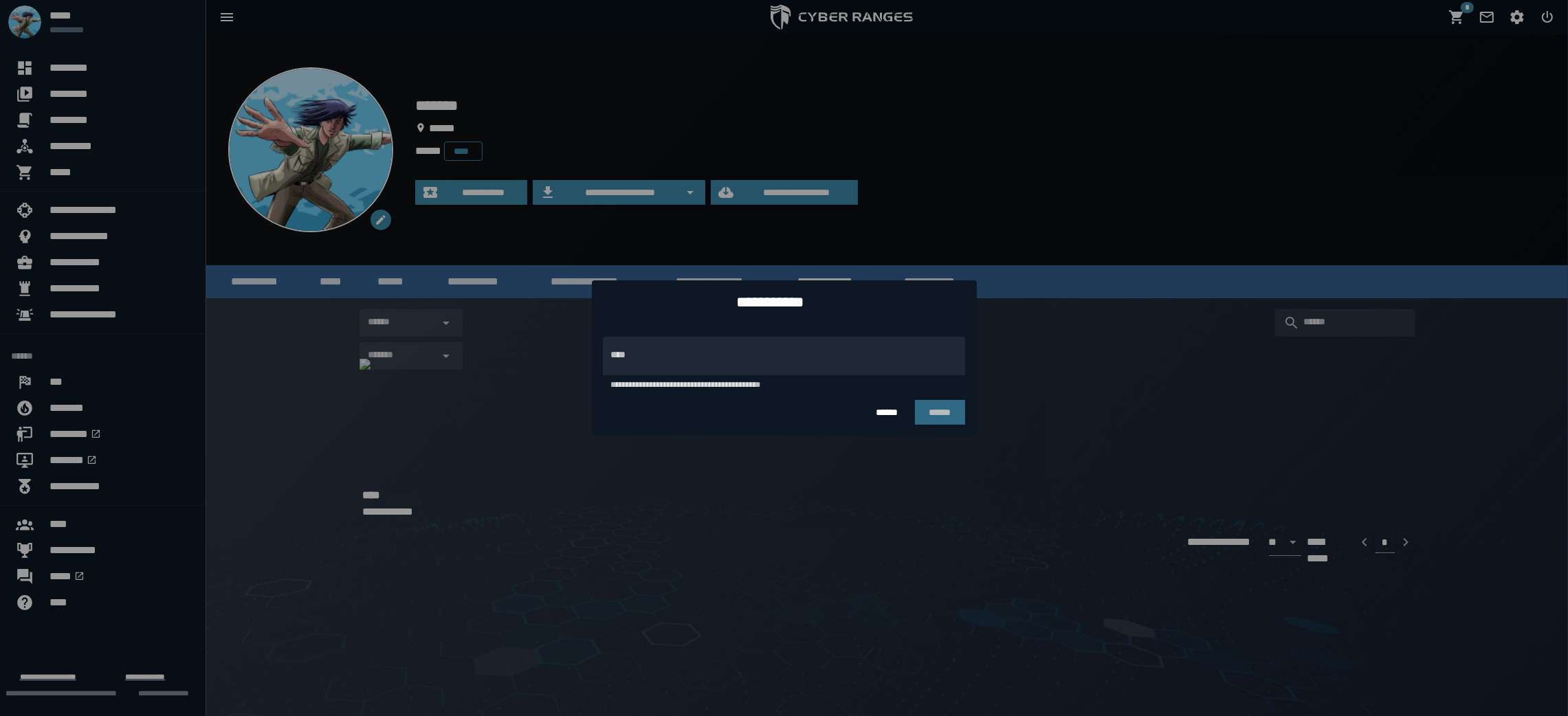 click at bounding box center (784, 358) 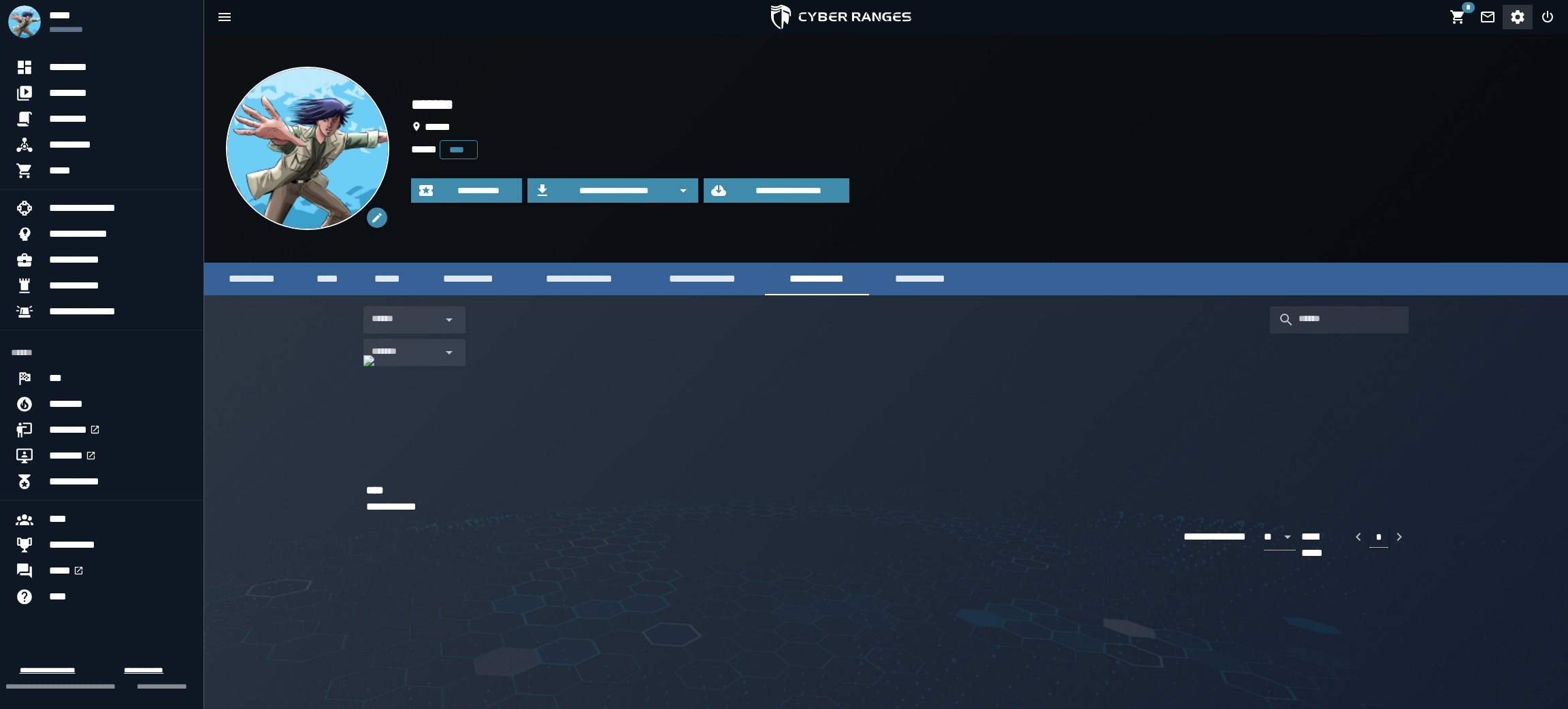 click 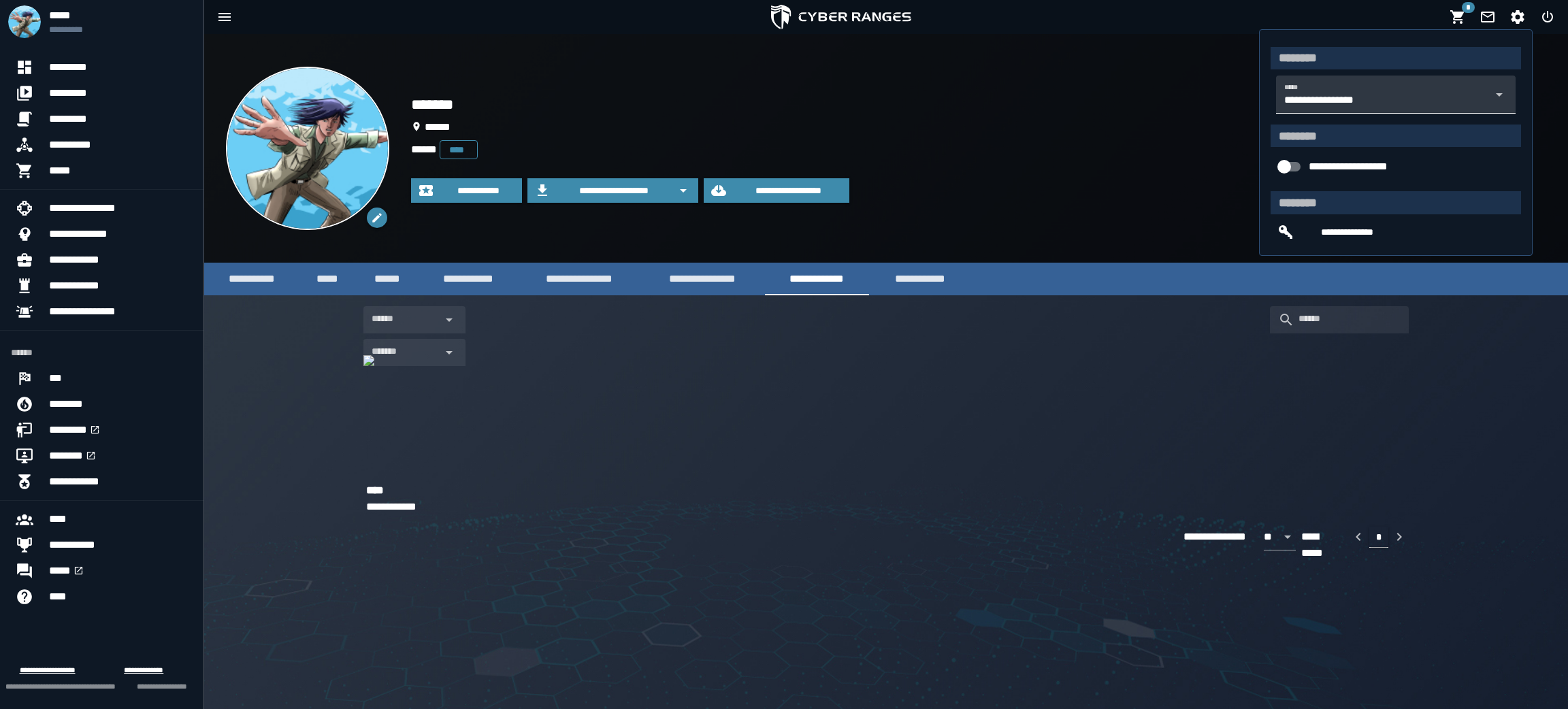 click on "**********" at bounding box center [1384, 103] 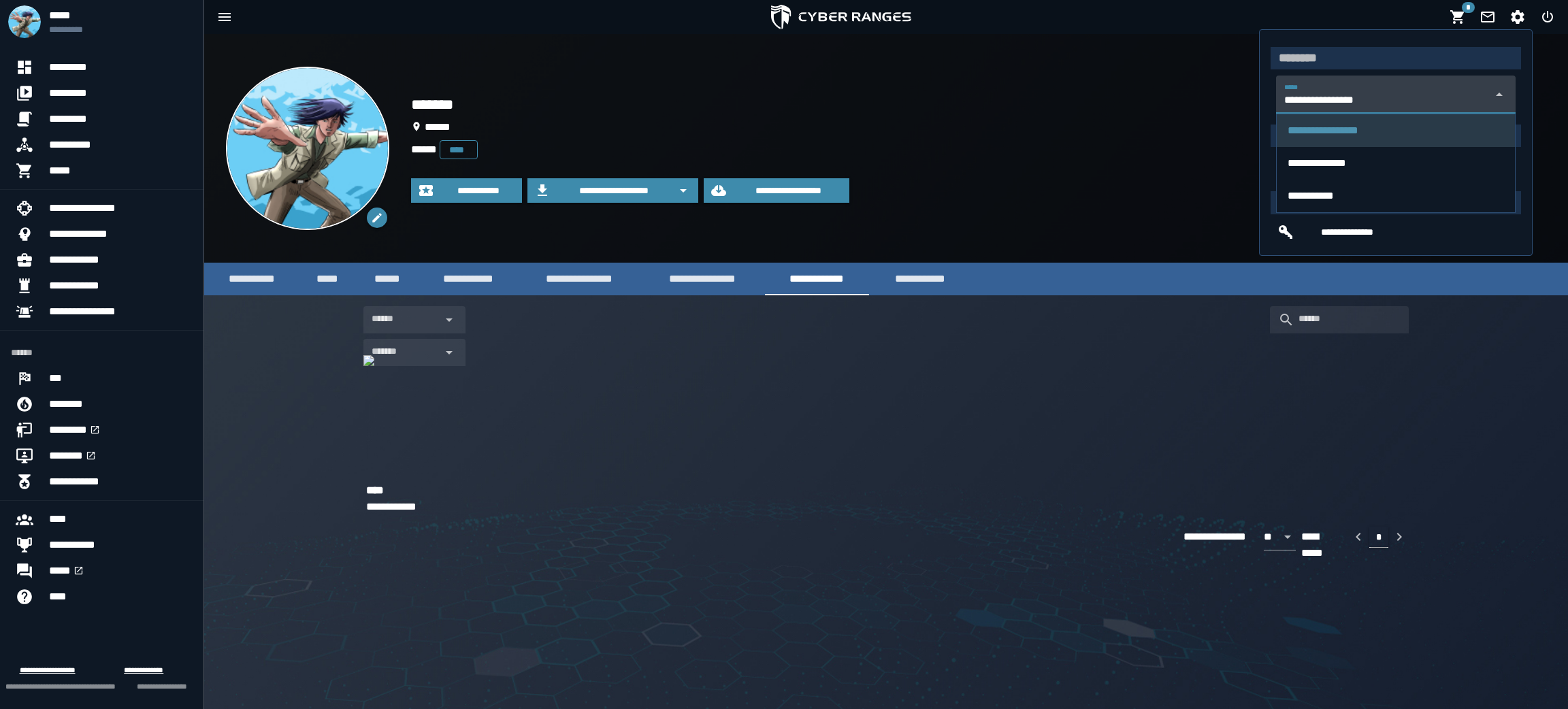 click on "**********" at bounding box center (1384, 103) 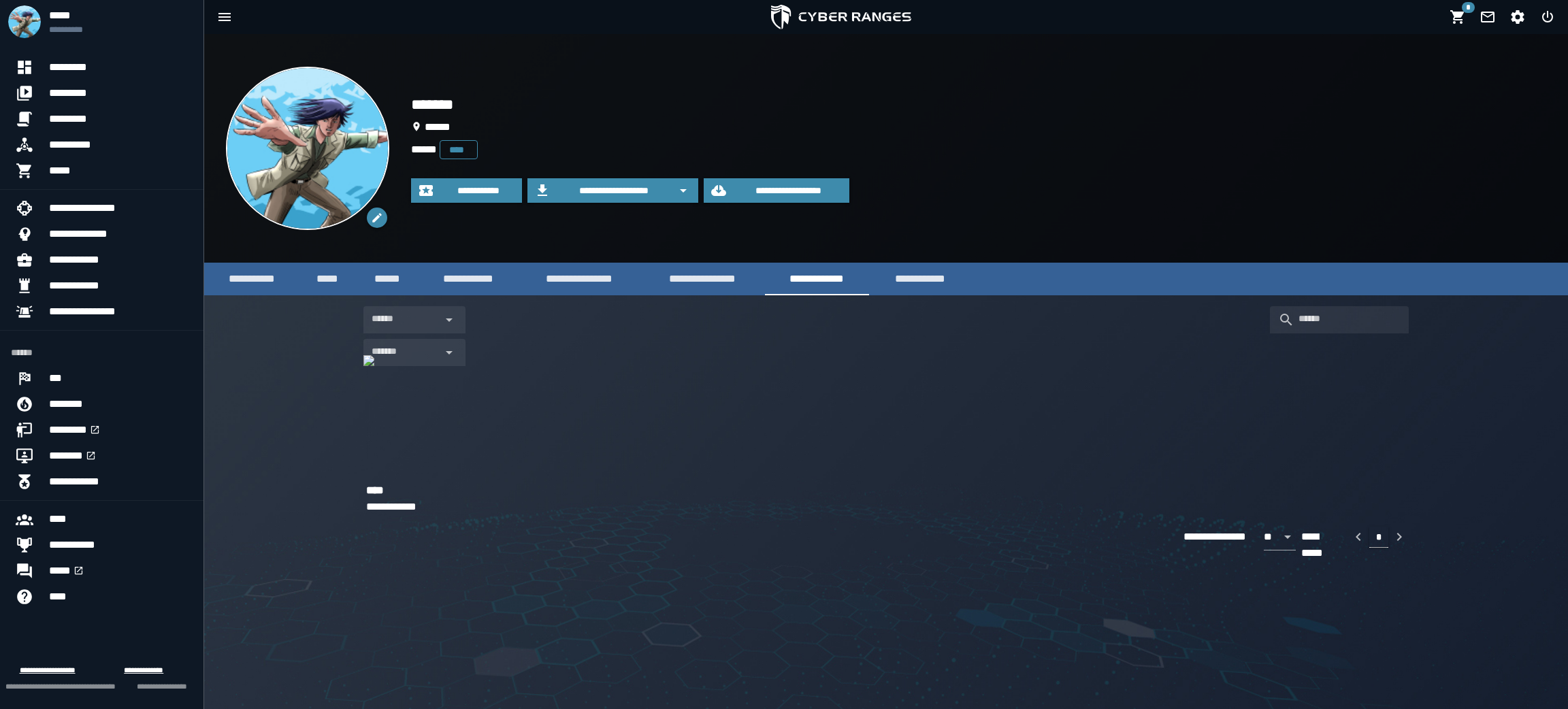 scroll, scrollTop: 0, scrollLeft: 0, axis: both 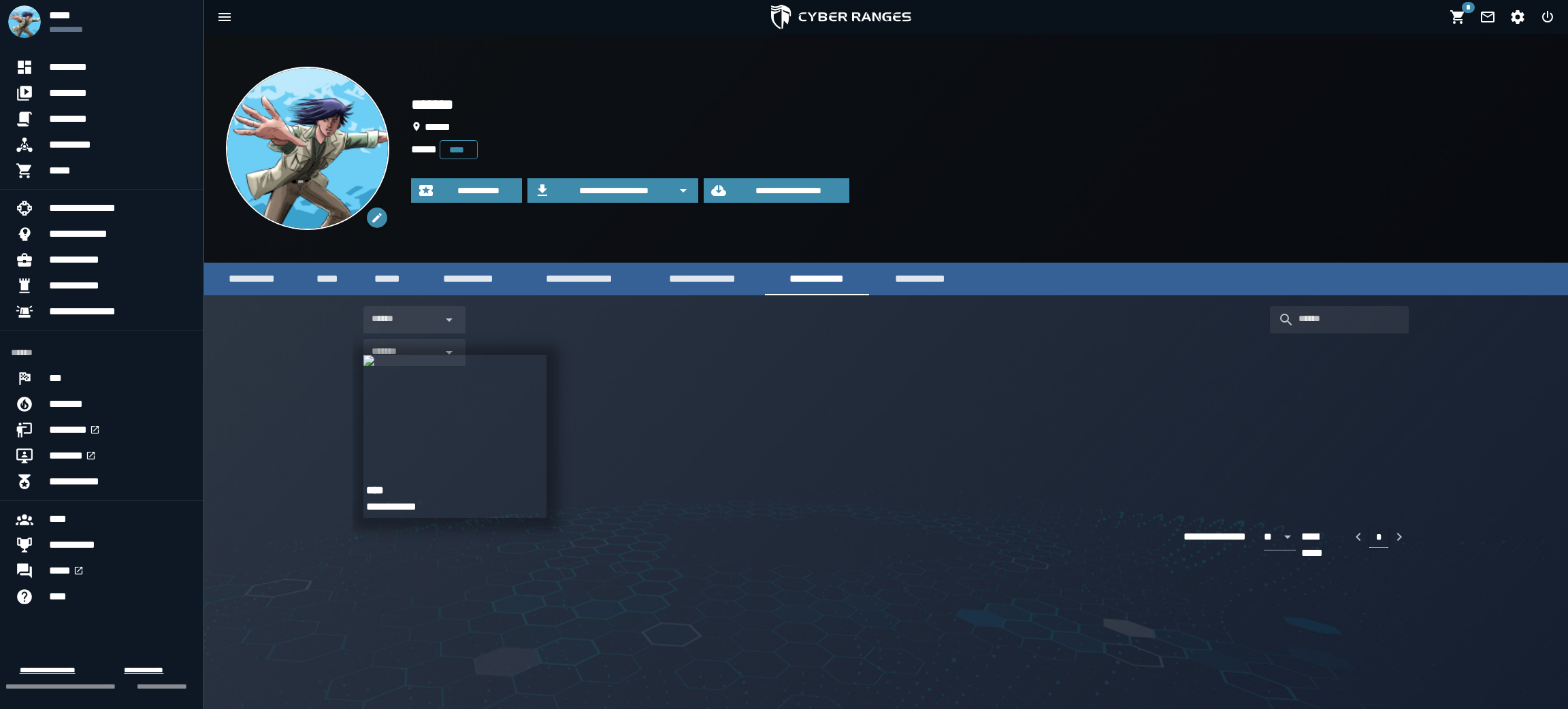 click at bounding box center [369, 361] 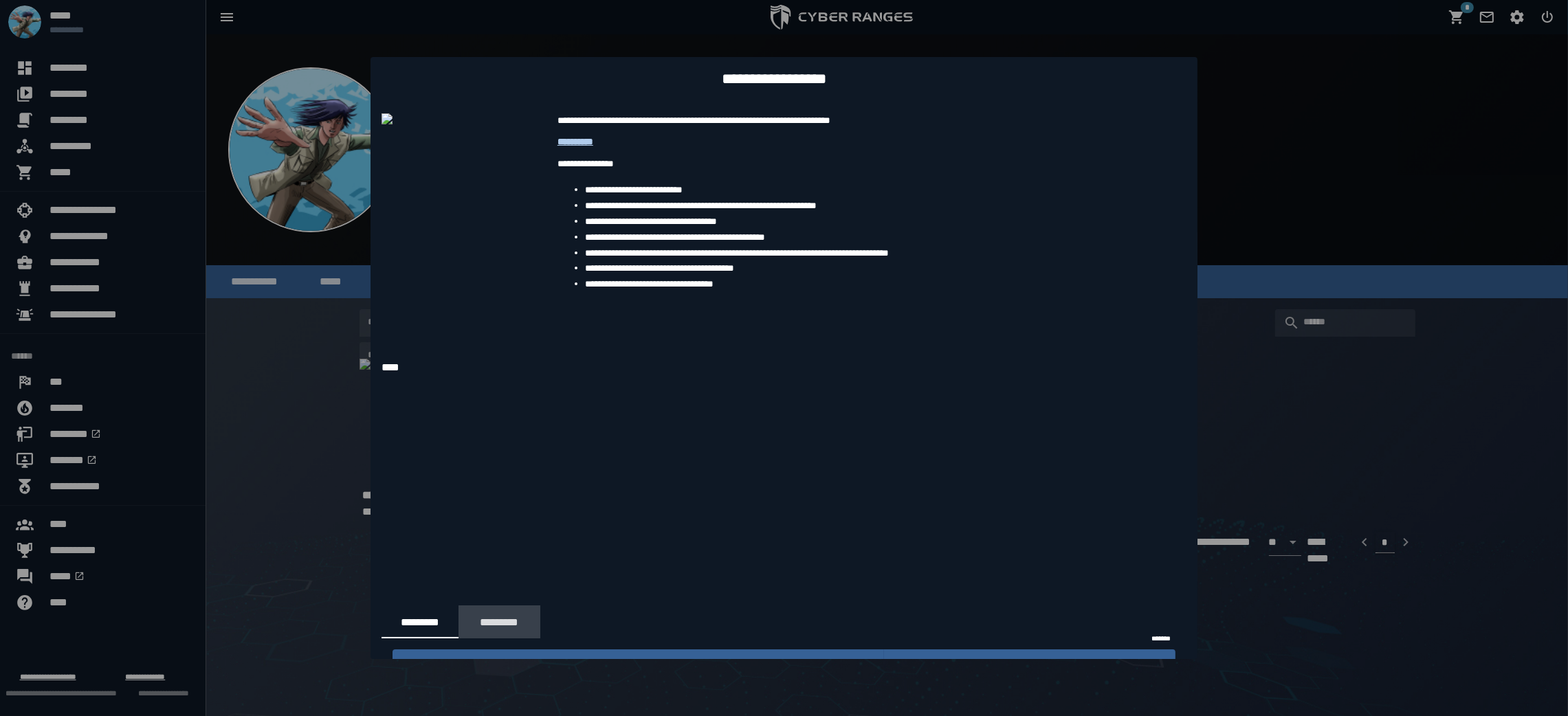 click on "*********" at bounding box center [499, 622] 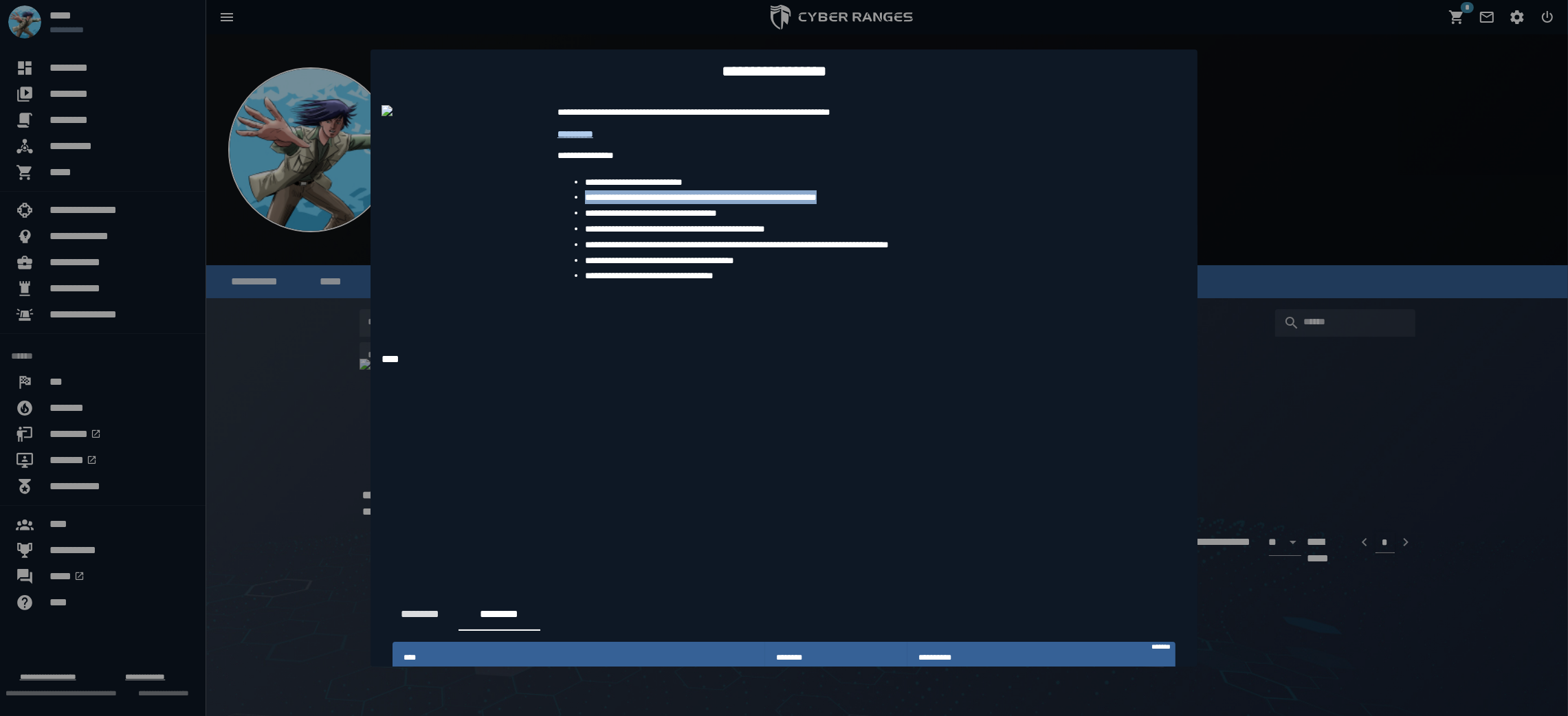 drag, startPoint x: 584, startPoint y: 210, endPoint x: 836, endPoint y: 212, distance: 252.0079 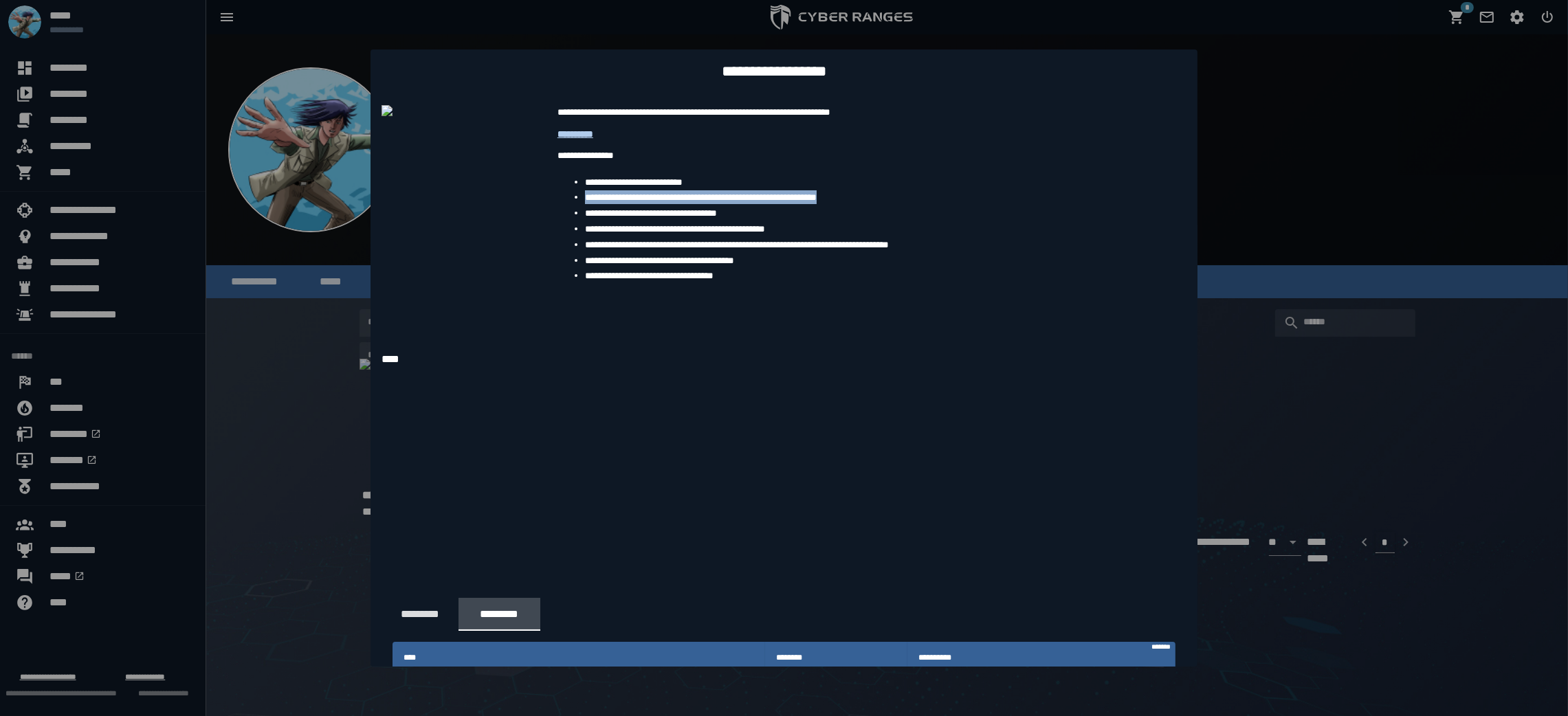 click at bounding box center [784, 358] 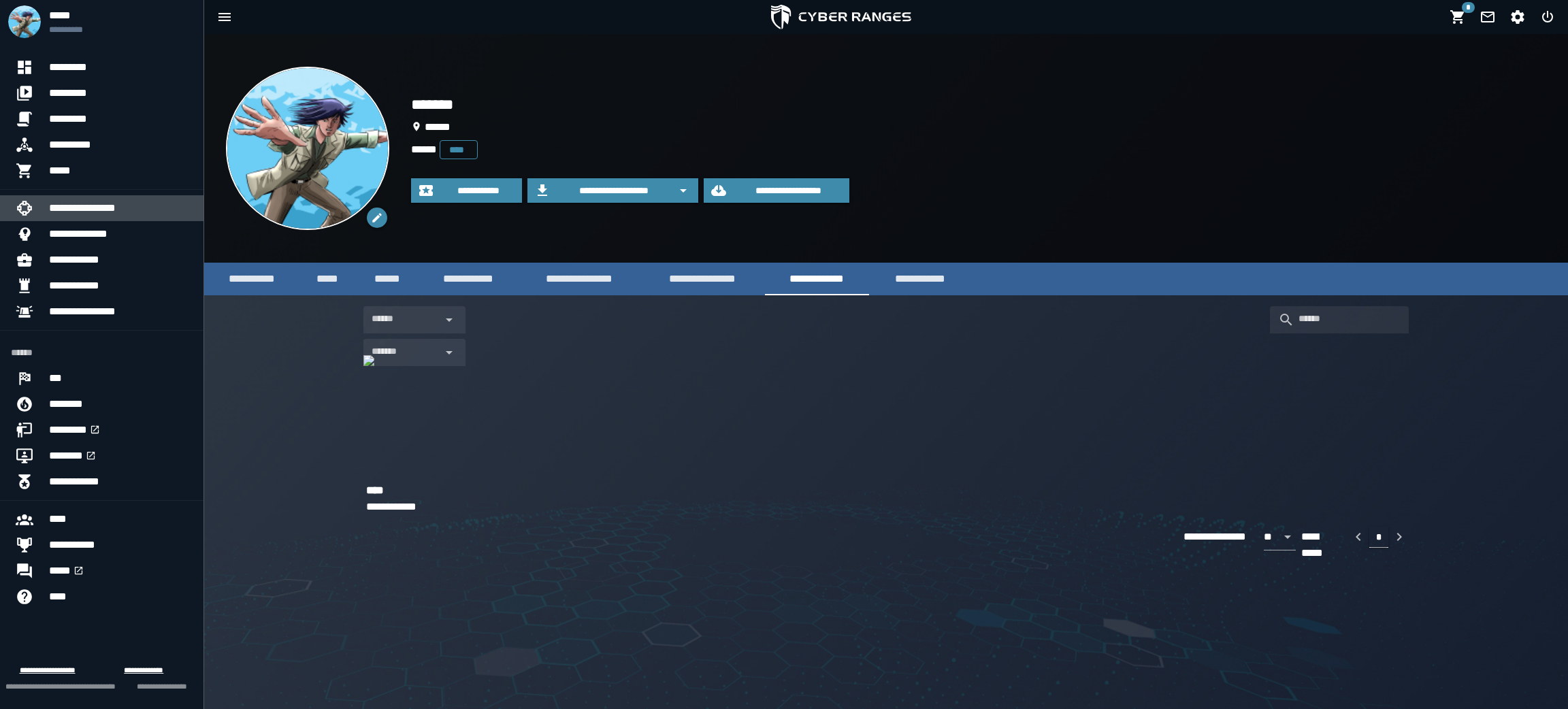 click on "**********" at bounding box center (120, 208) 